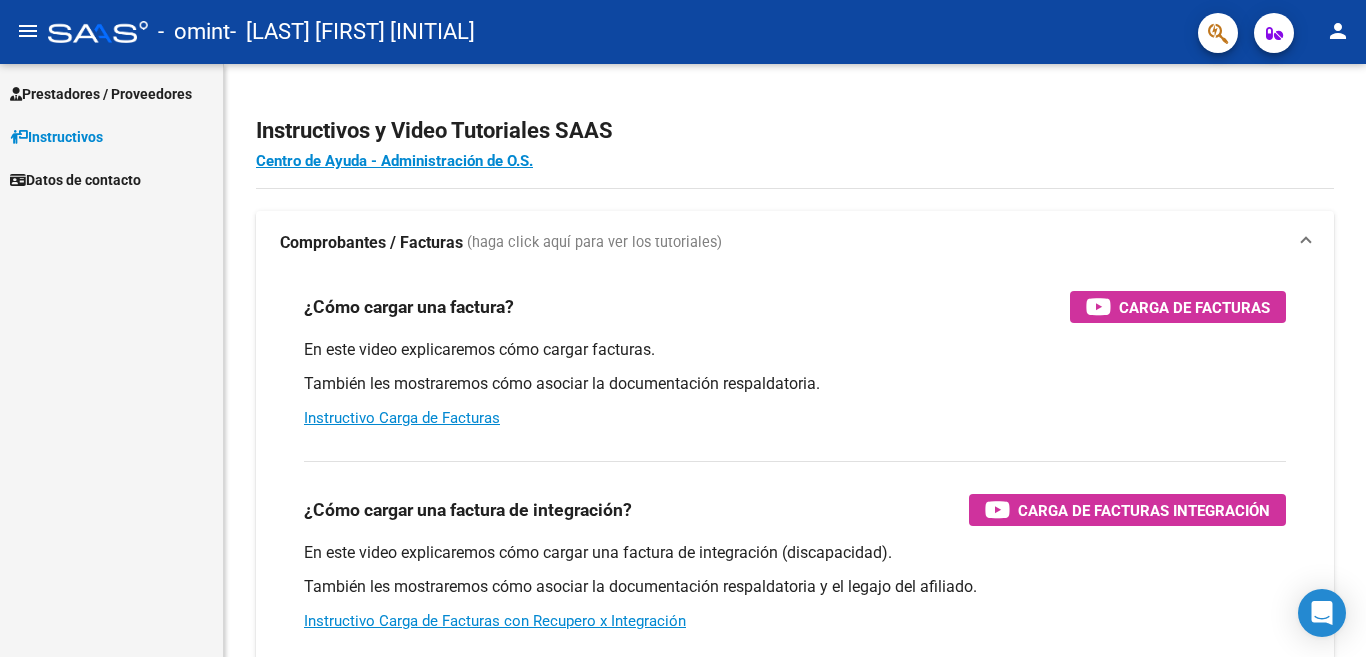 scroll, scrollTop: 0, scrollLeft: 0, axis: both 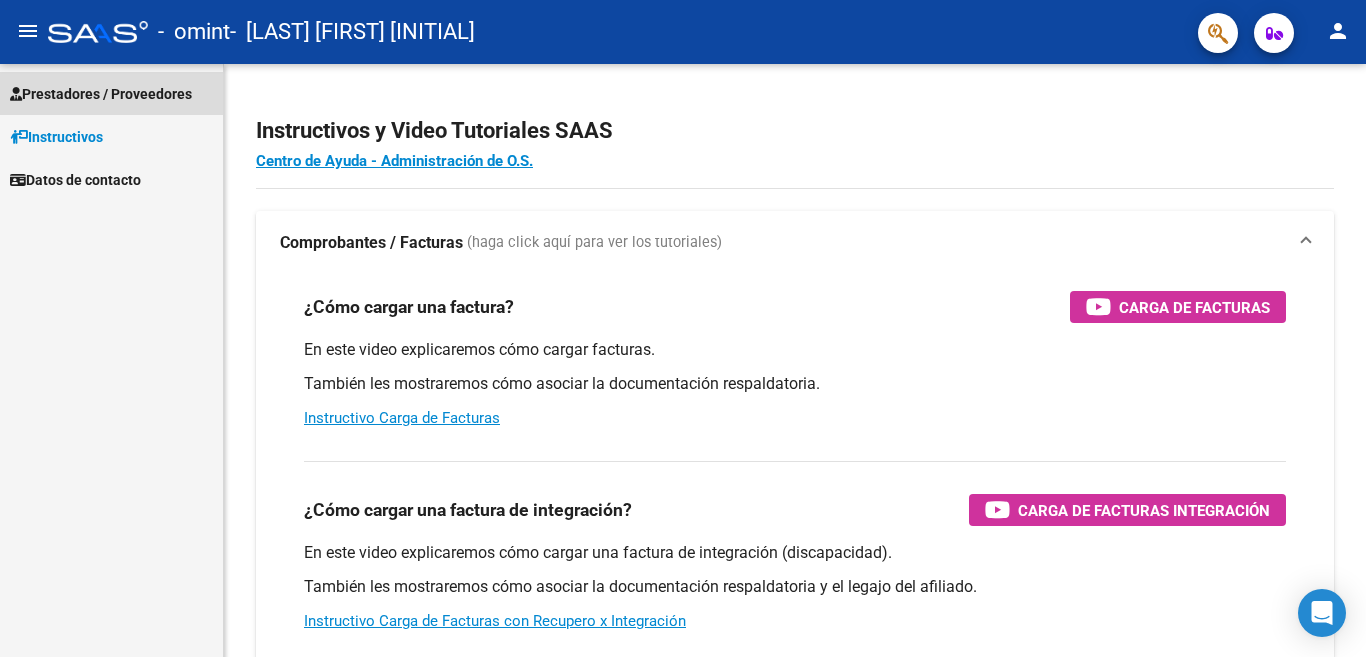 click on "Prestadores / Proveedores" at bounding box center [101, 94] 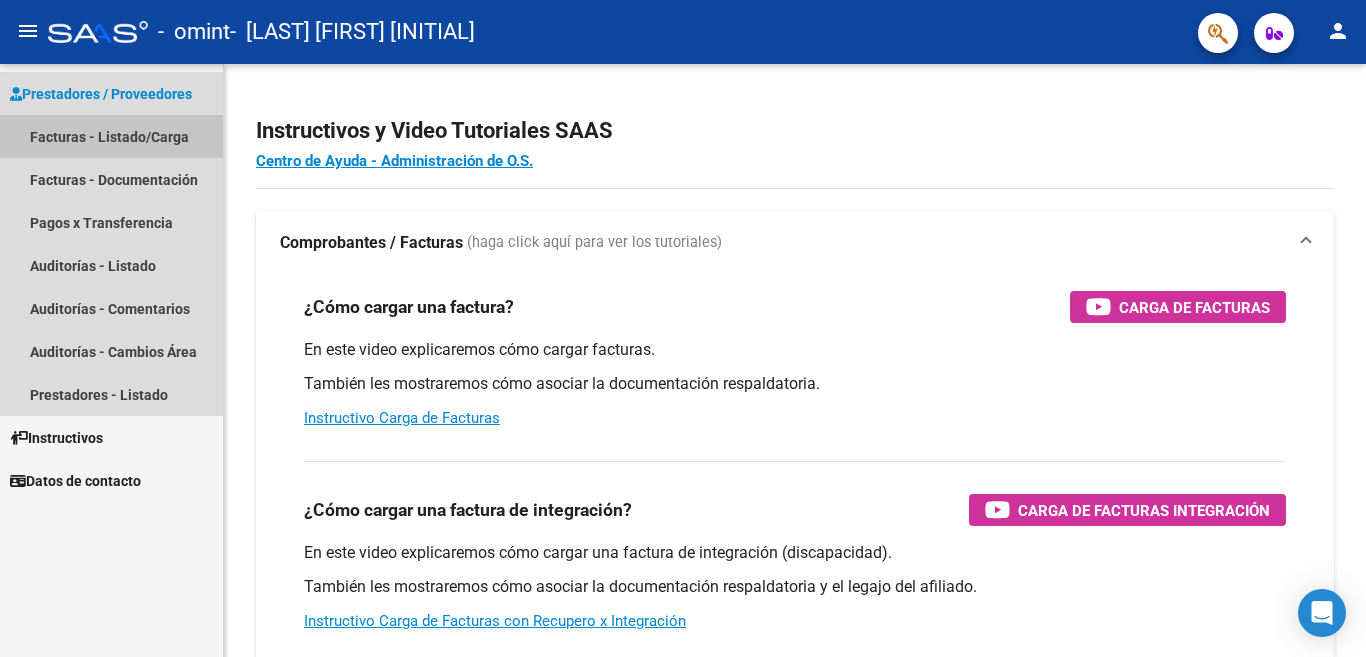 click on "Facturas - Listado/Carga" at bounding box center (111, 136) 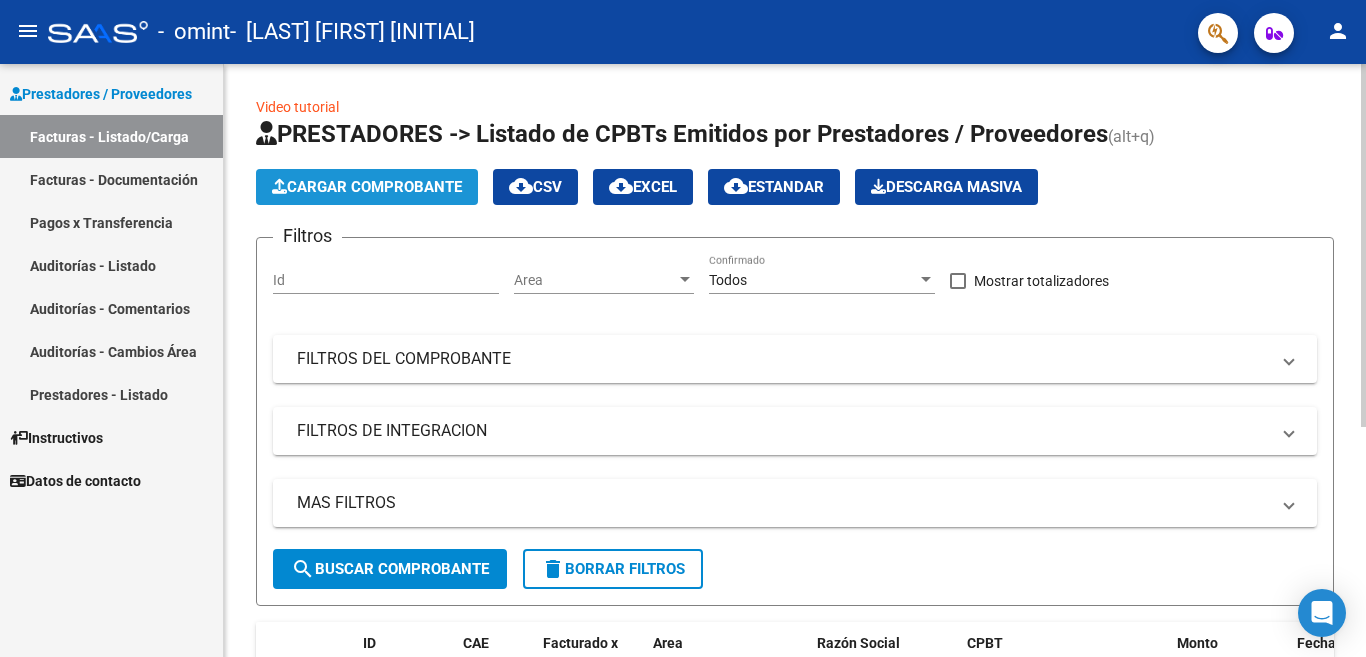 click on "Cargar Comprobante" 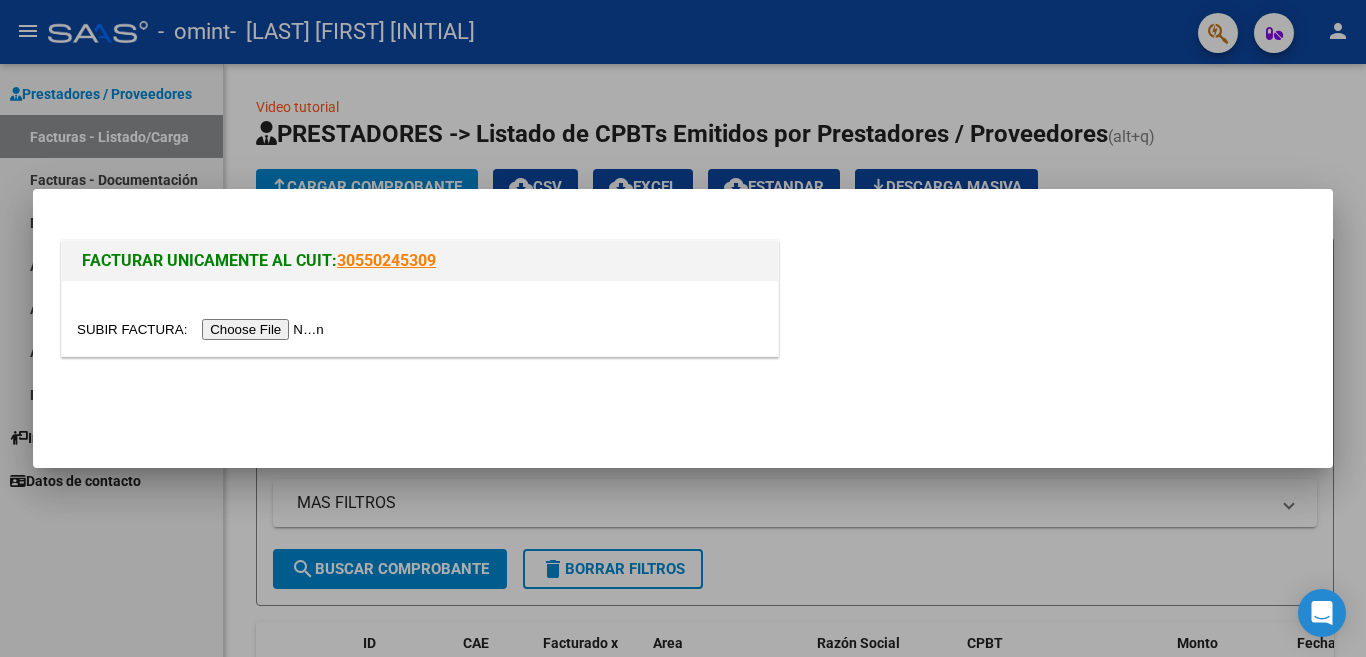 click at bounding box center (203, 329) 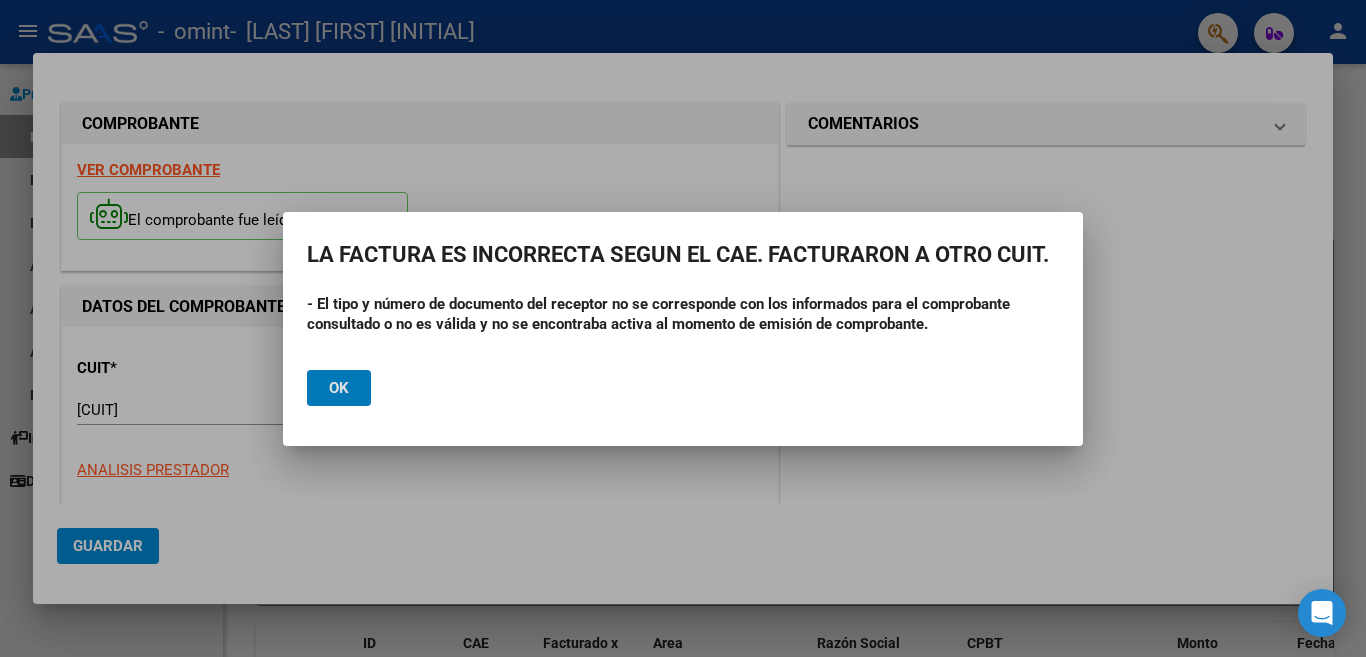 click on "Ok" 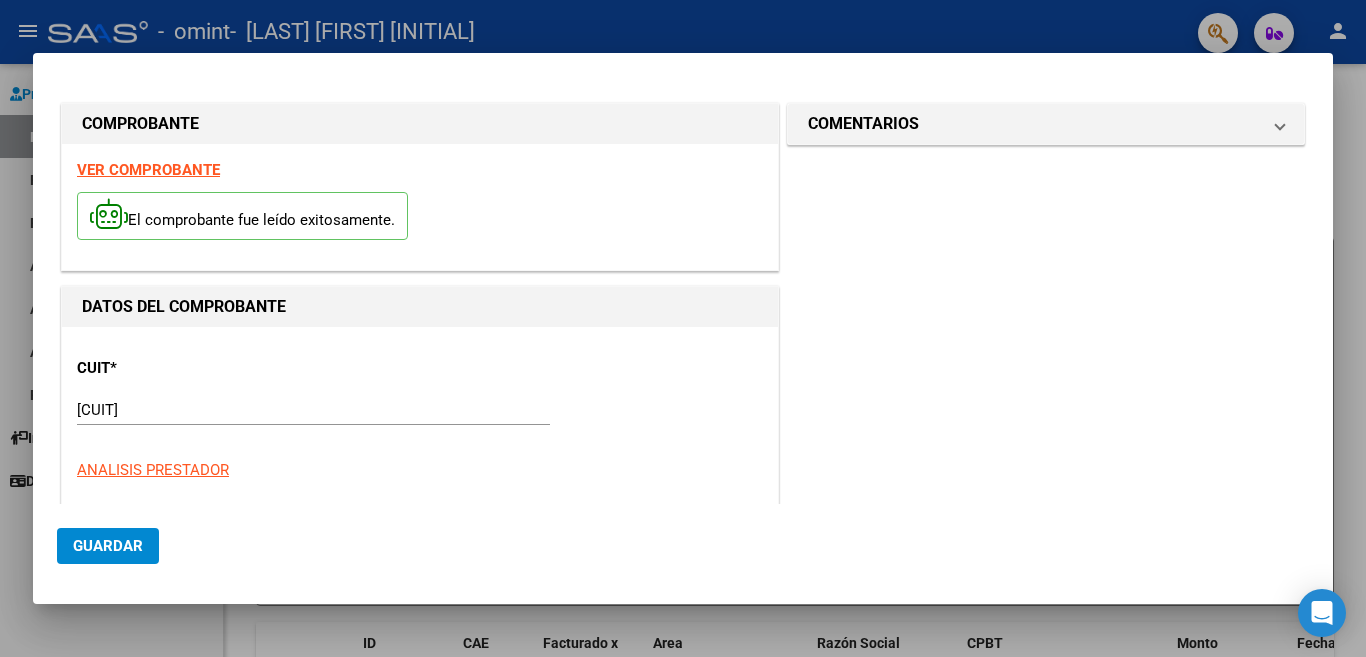 click at bounding box center [683, 328] 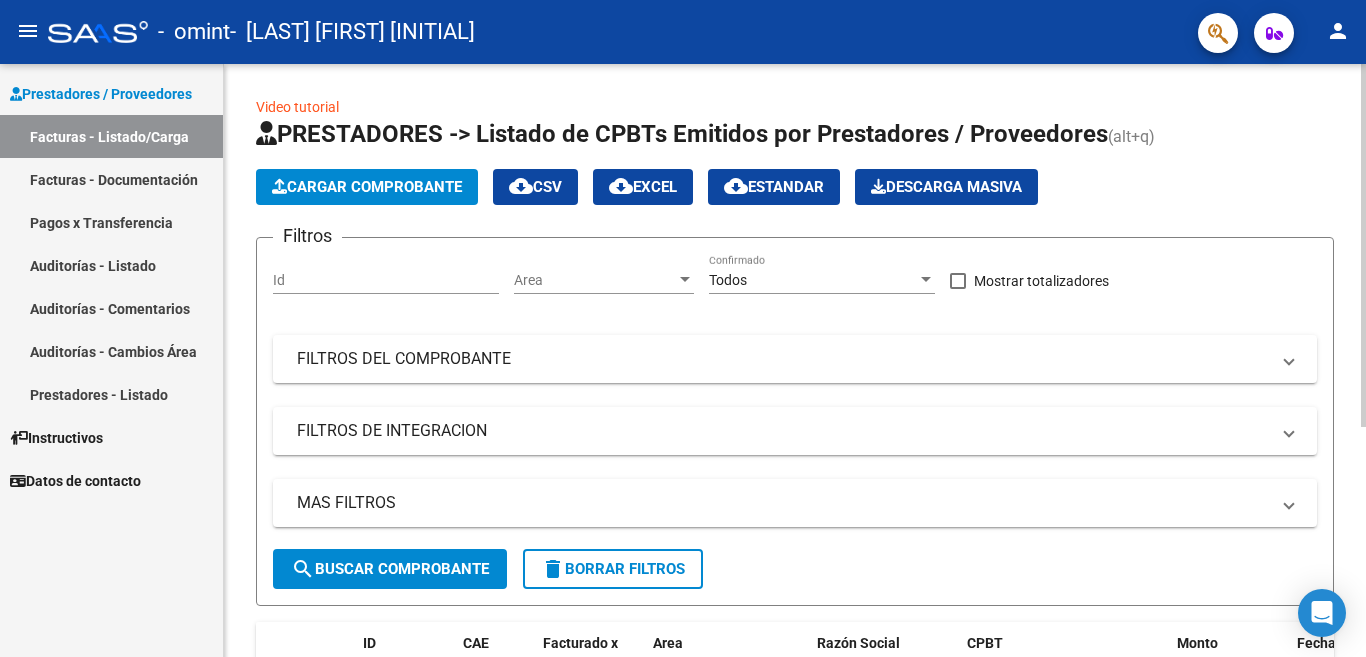 click on "Cargar Comprobante" 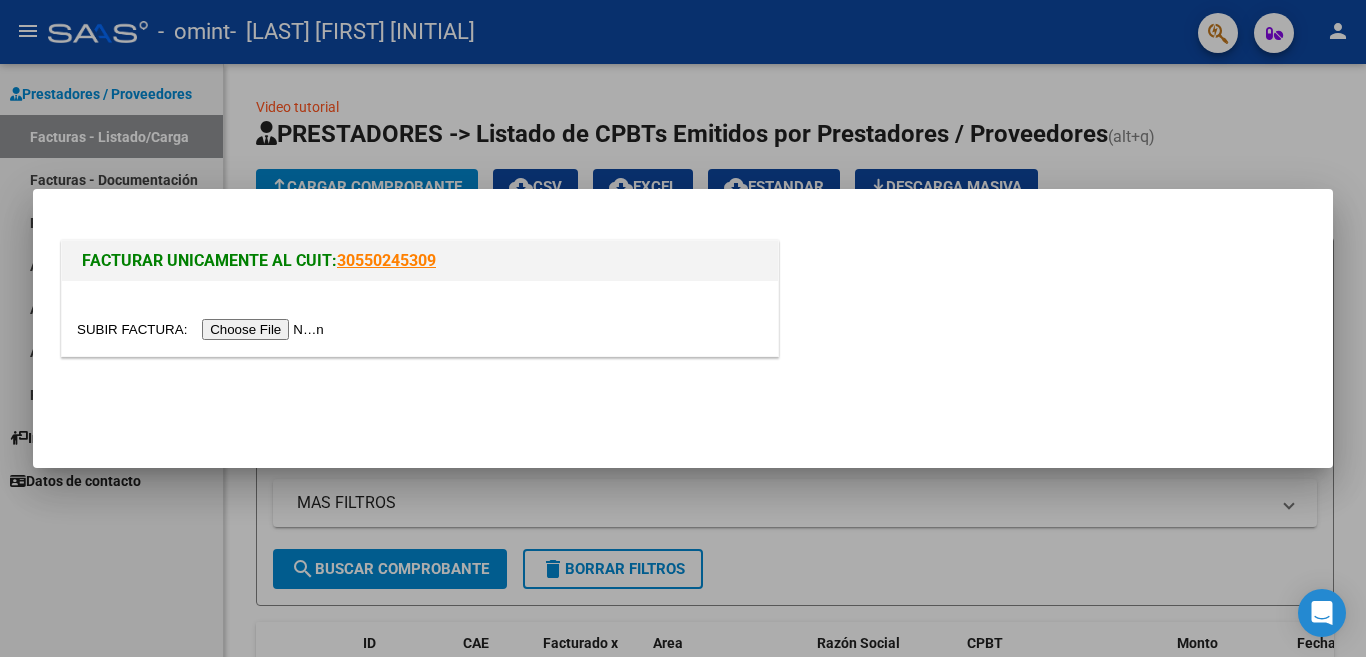 click at bounding box center [203, 329] 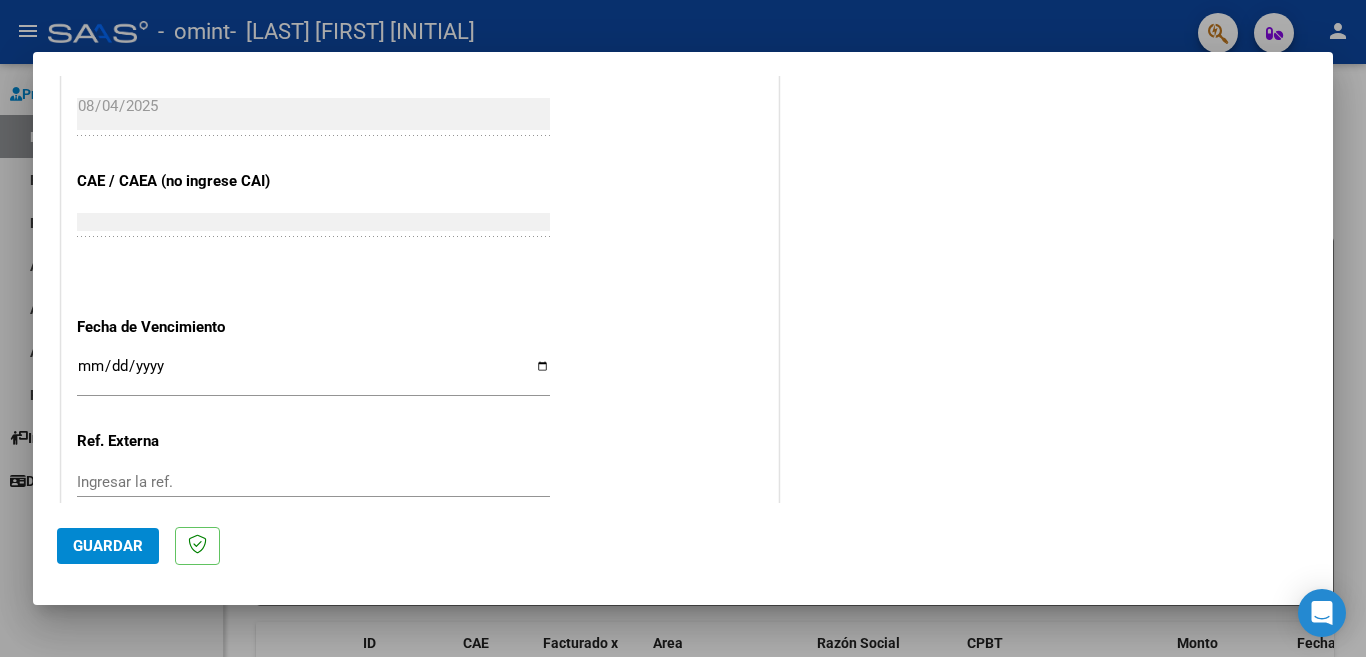 scroll, scrollTop: 1013, scrollLeft: 0, axis: vertical 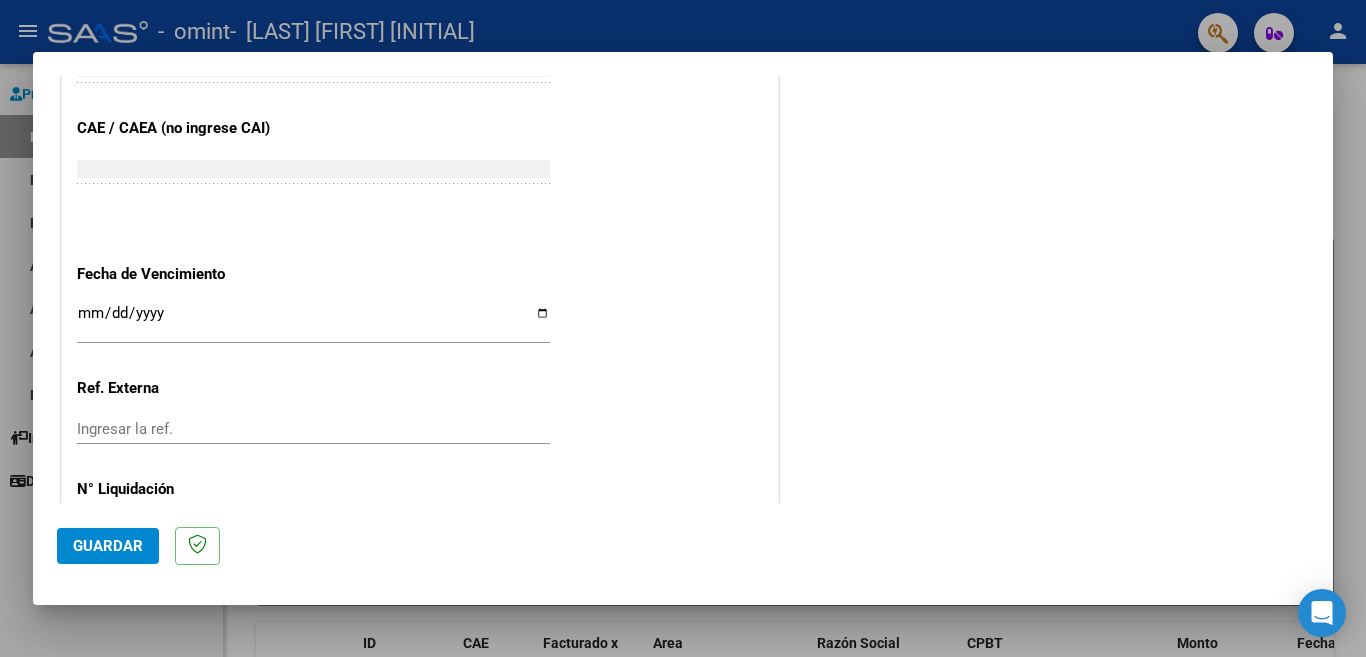 click on "Ingresar la fecha" at bounding box center (313, 321) 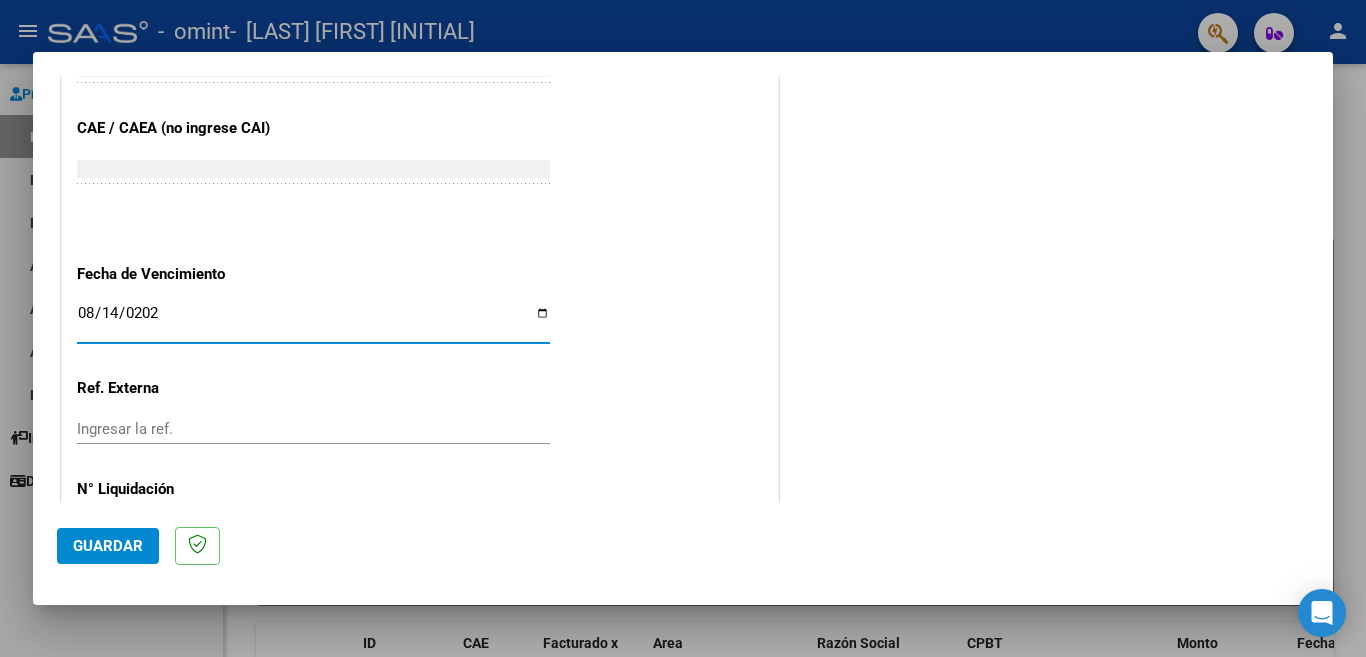 type on "2025-08-14" 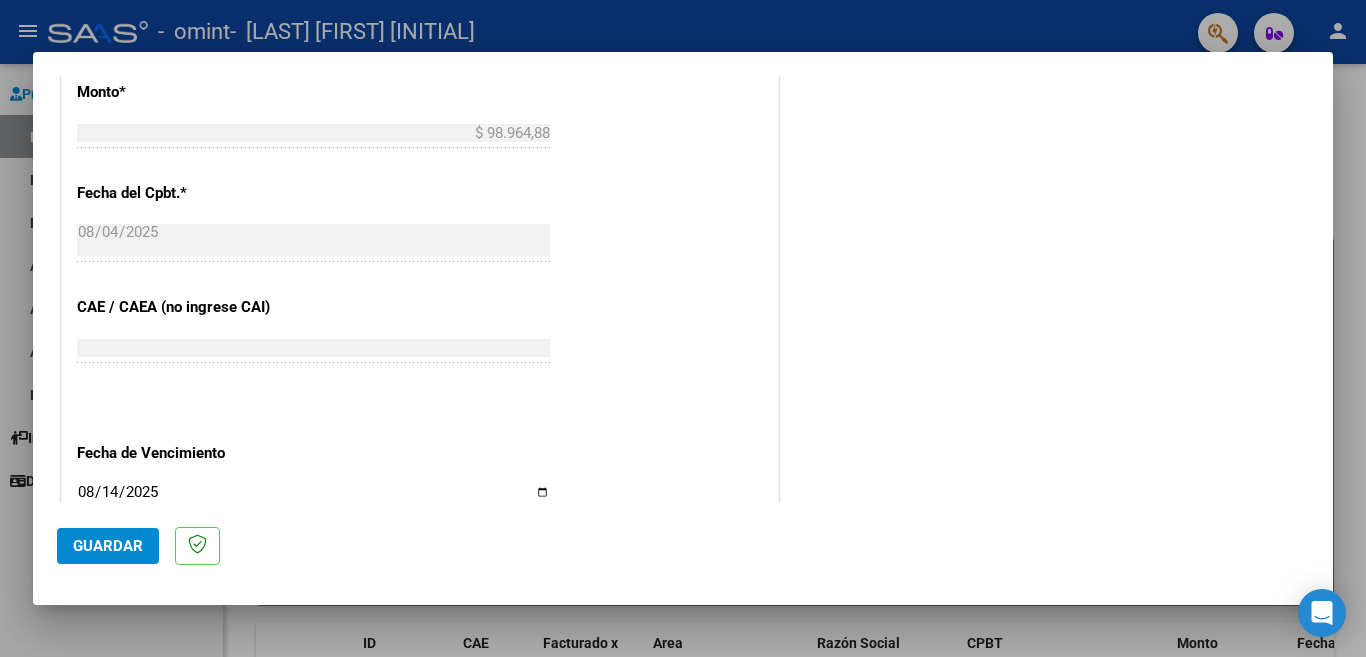 scroll, scrollTop: 1069, scrollLeft: 0, axis: vertical 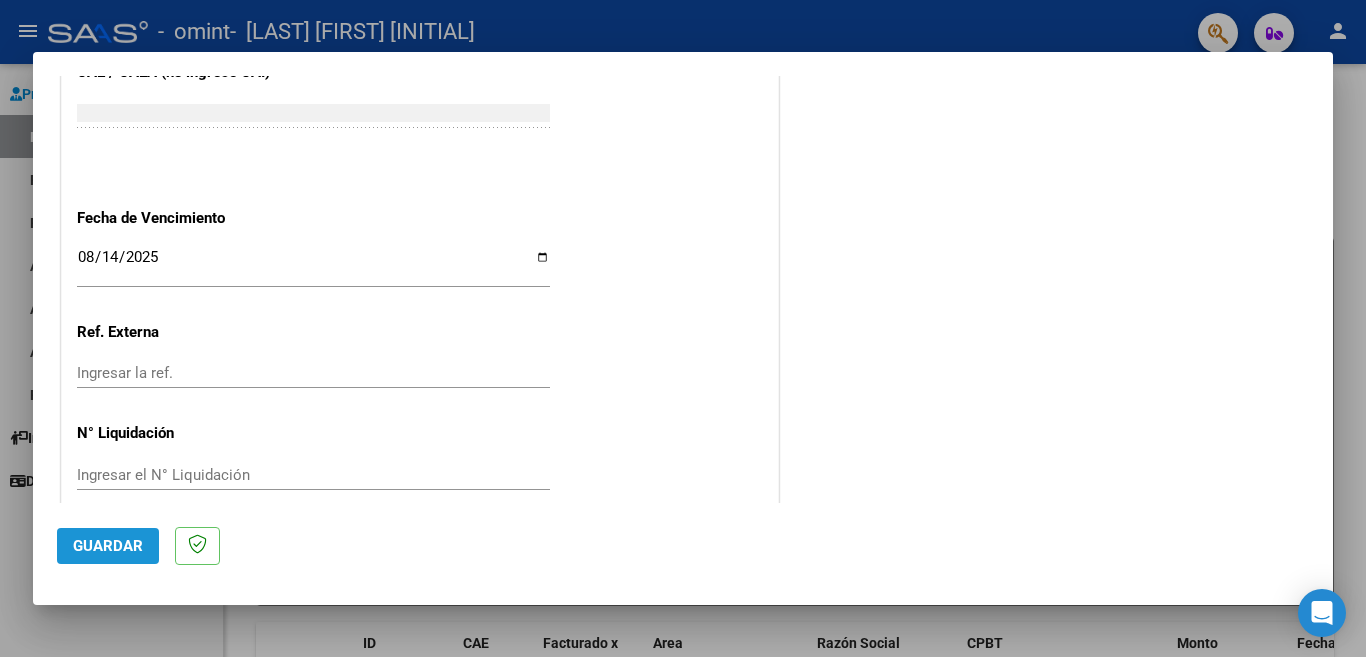 click on "Guardar" 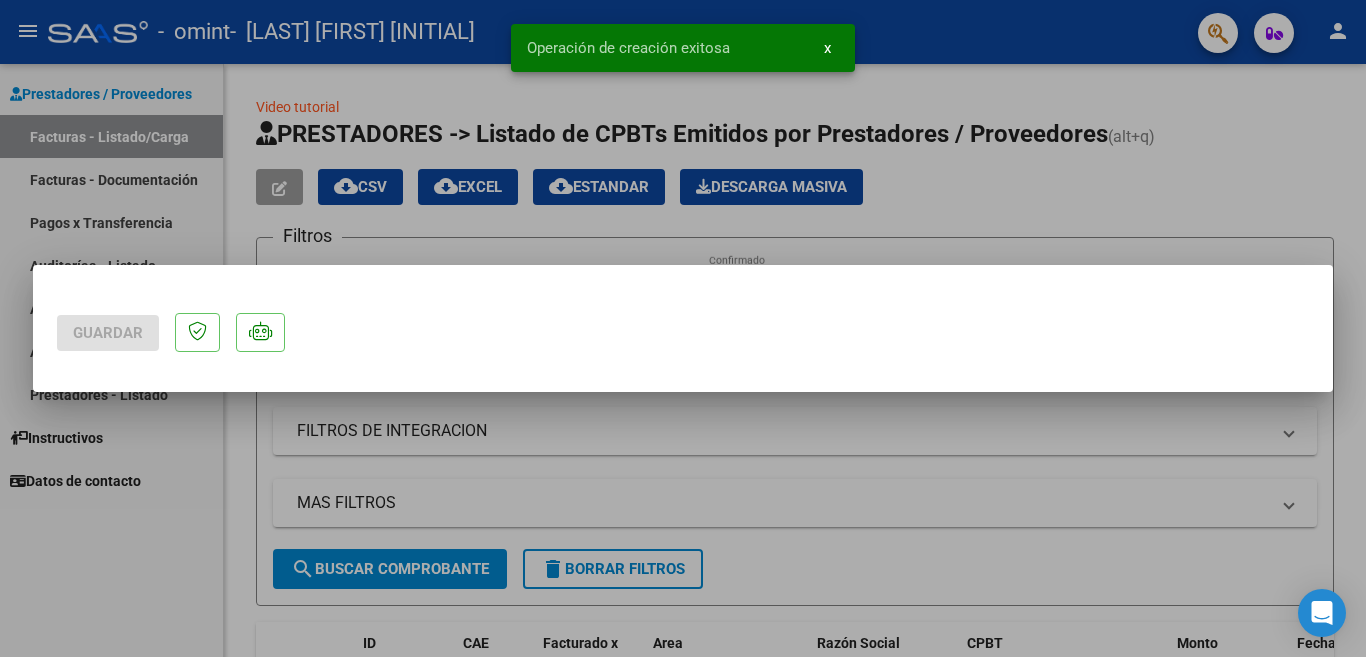 scroll, scrollTop: 0, scrollLeft: 0, axis: both 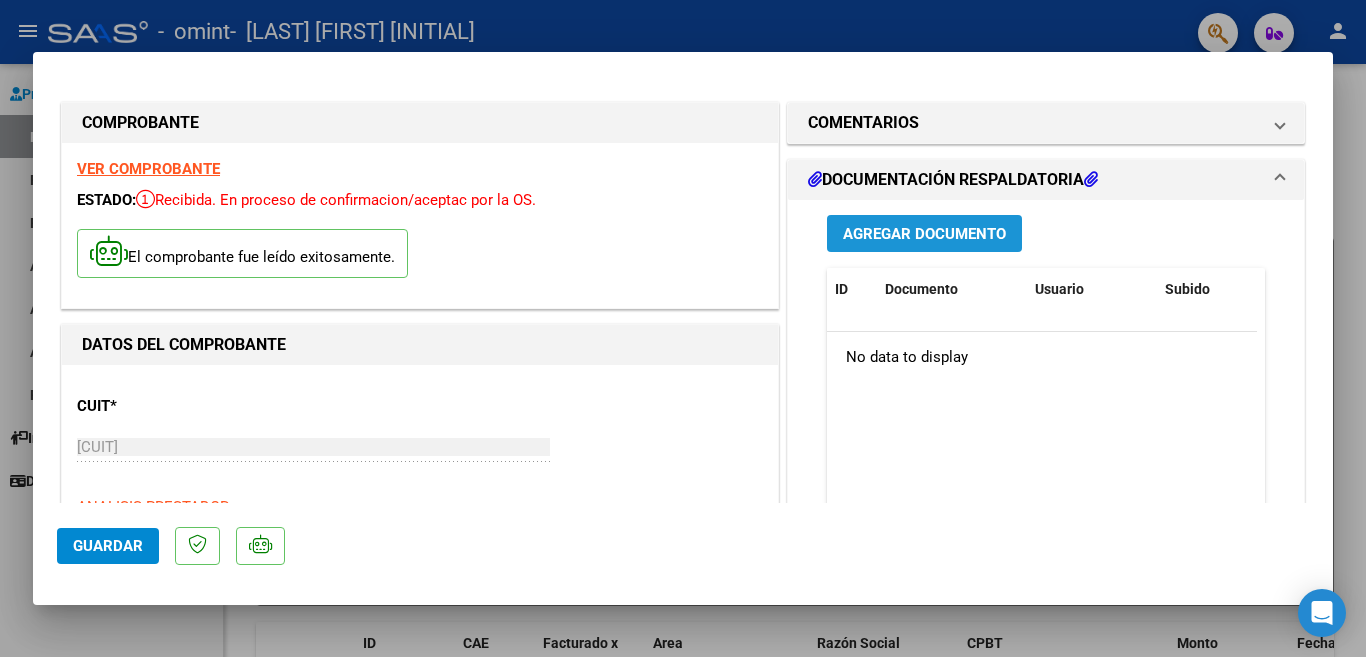 click on "Agregar Documento" at bounding box center [924, 233] 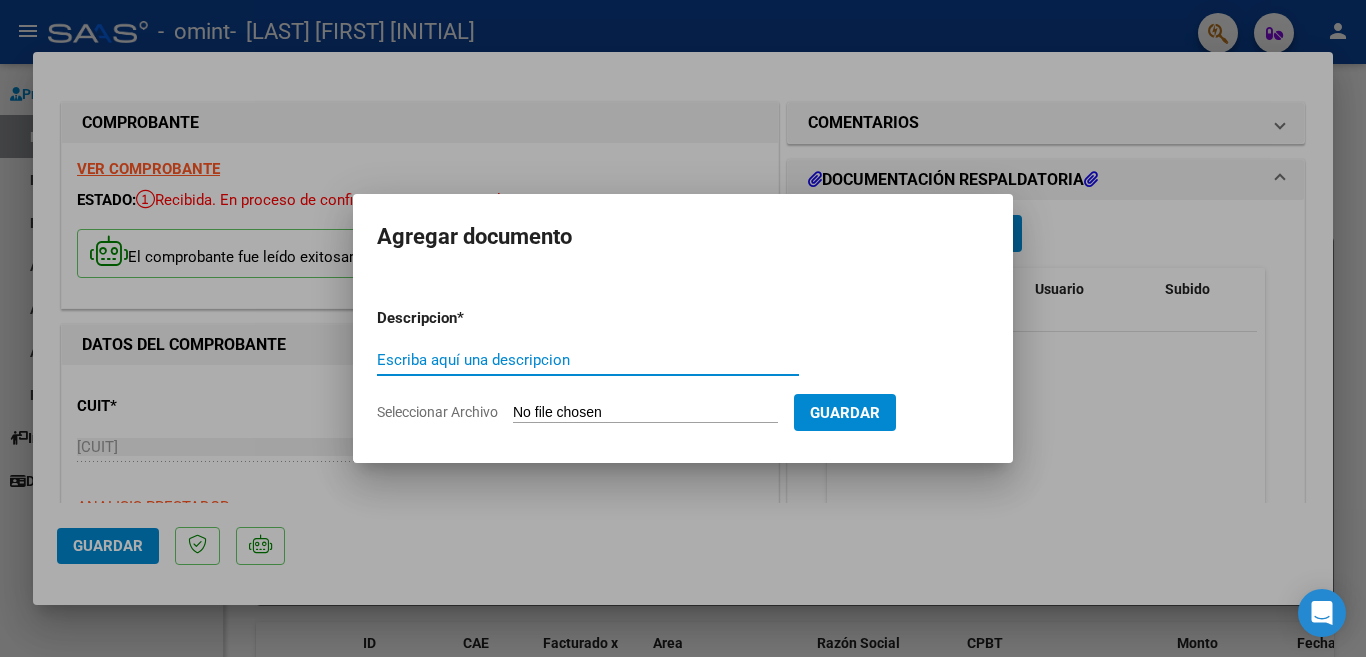 click on "Seleccionar Archivo" at bounding box center [645, 413] 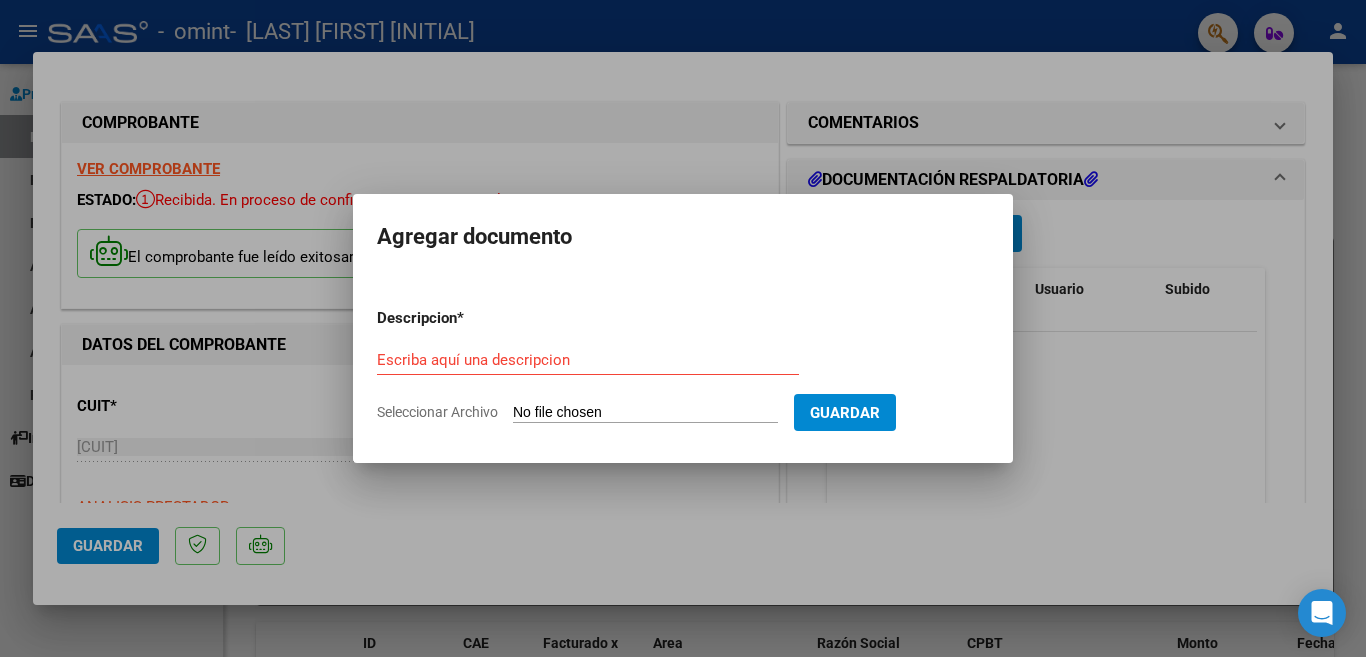type on "C:\fakepath\planilla [FIRST] [LAST].pdf" 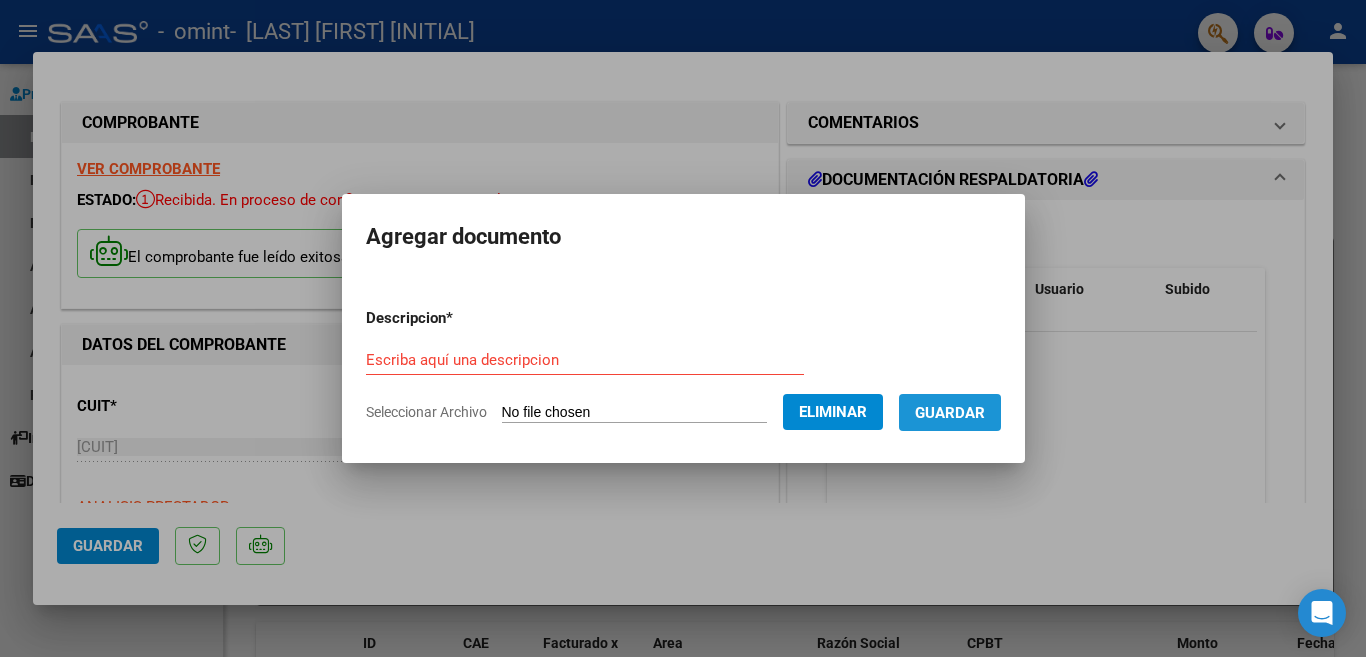click on "Guardar" at bounding box center (950, 413) 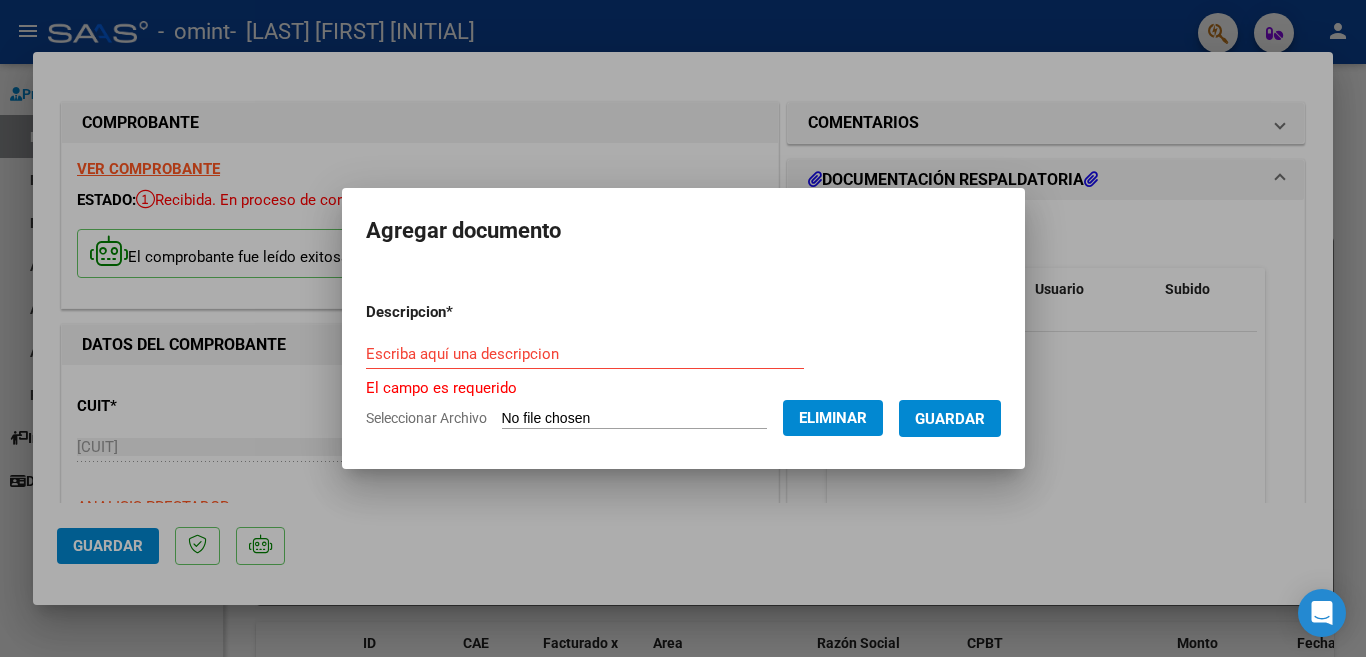 click on "Escriba aquí una descripcion" at bounding box center (585, 354) 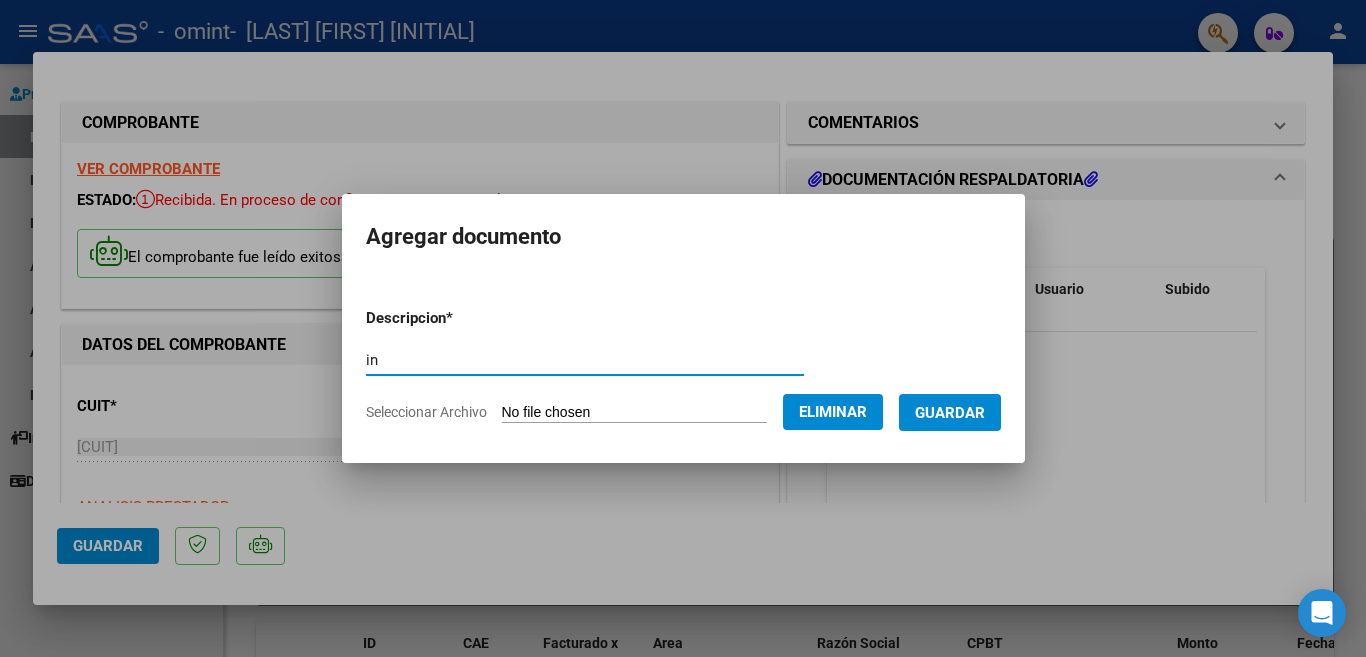 type on "i" 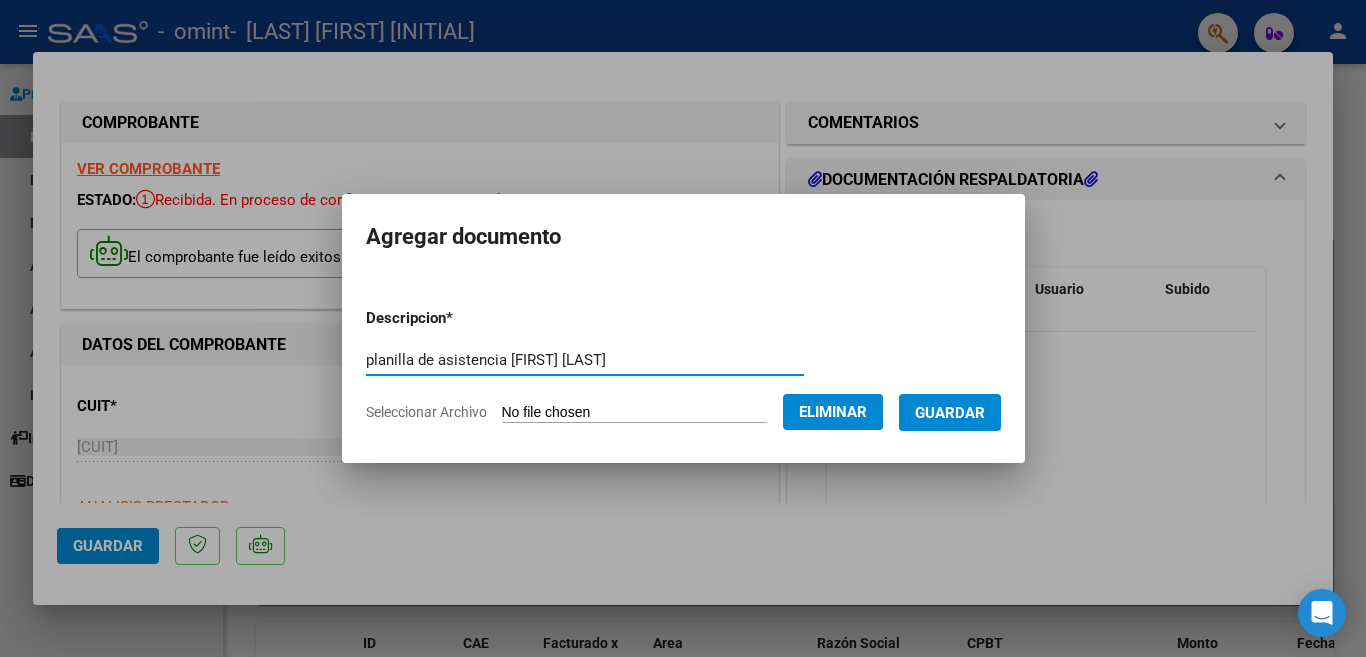 type on "planilla de asistencia [FIRST] [LAST]" 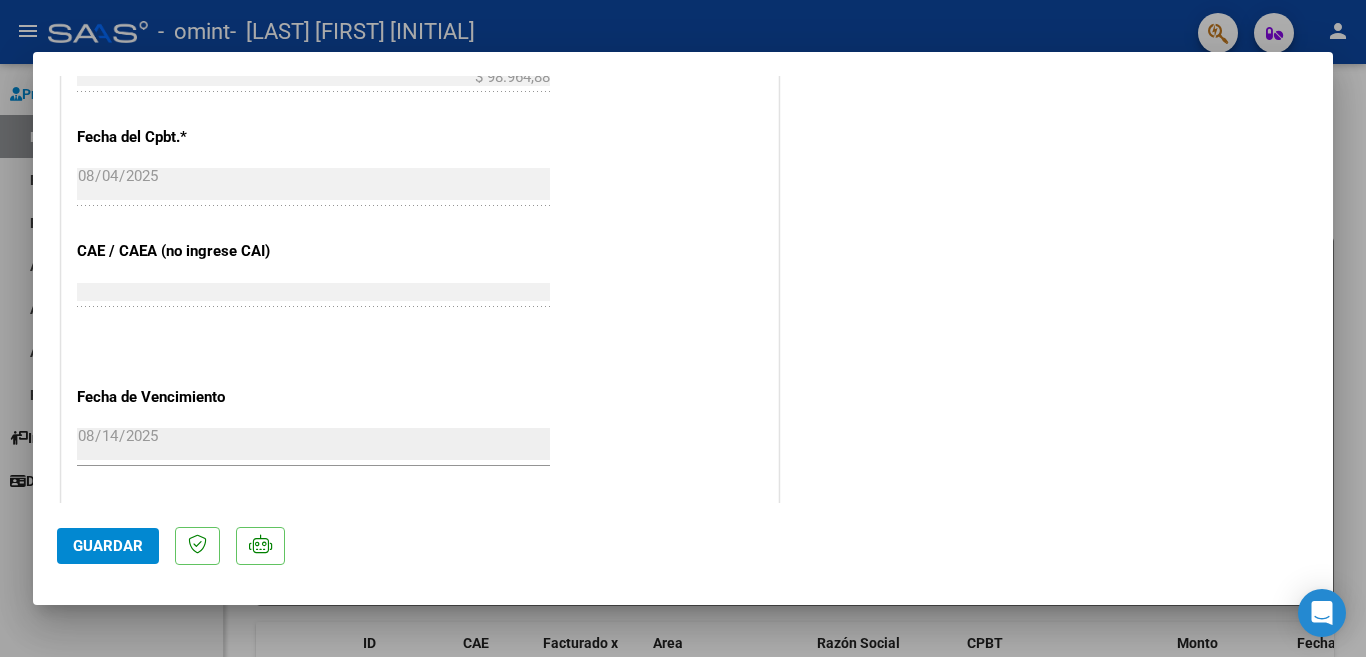 scroll, scrollTop: 1145, scrollLeft: 0, axis: vertical 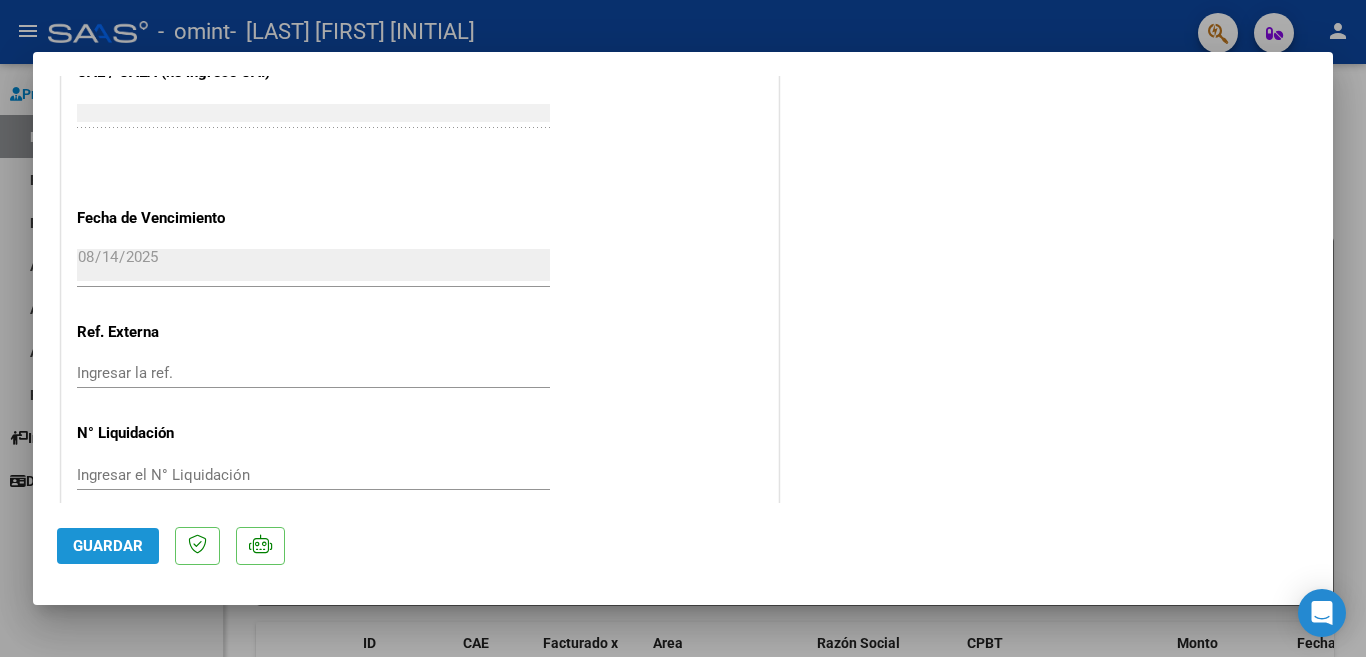 click on "Guardar" 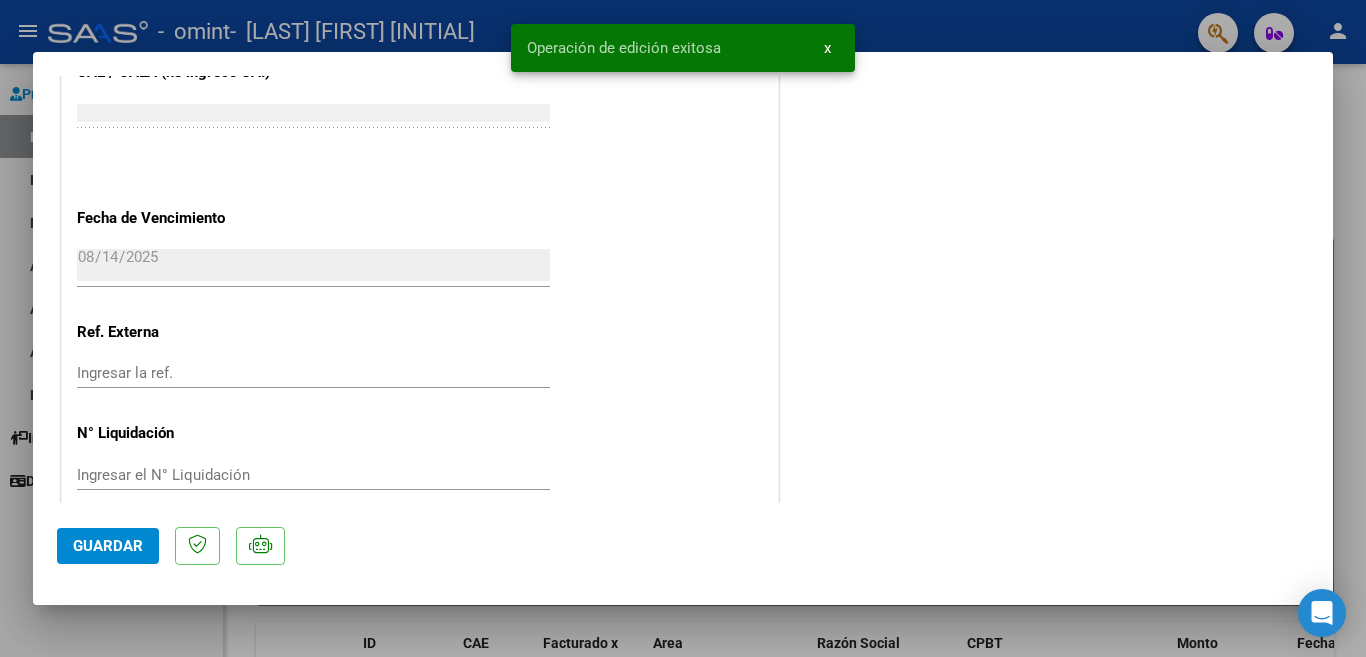 click at bounding box center (683, 328) 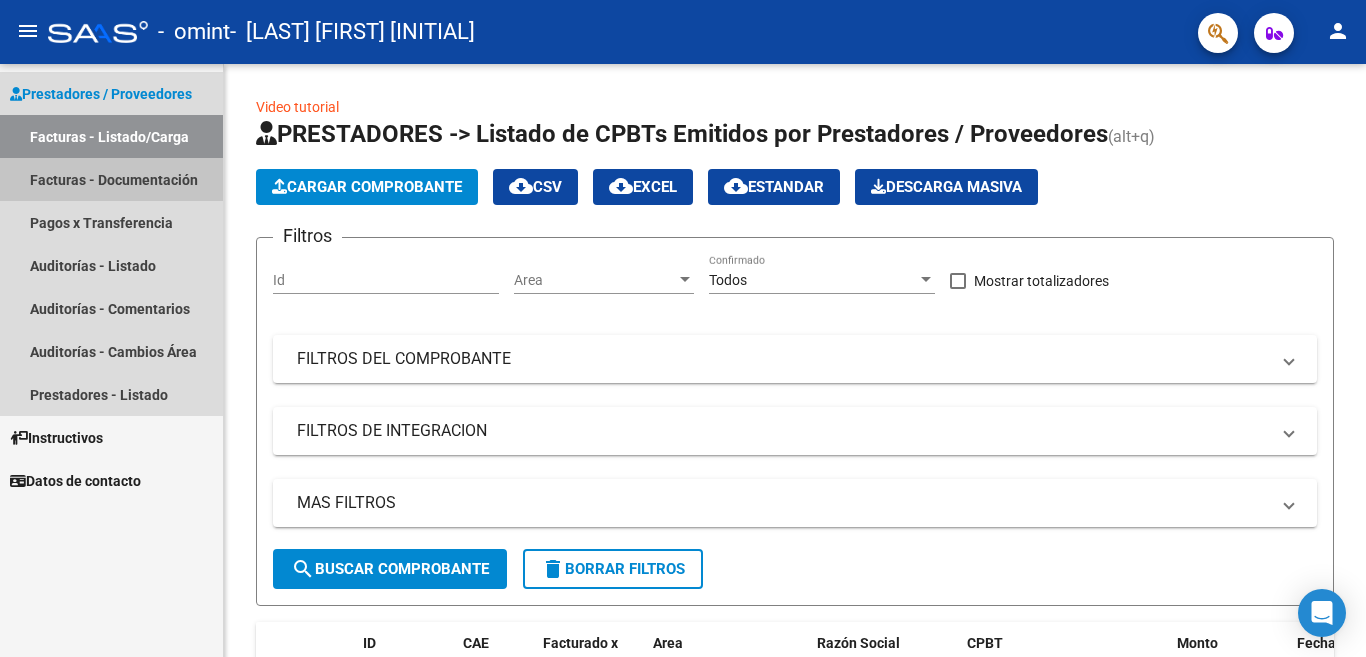 click on "Facturas - Documentación" at bounding box center [111, 179] 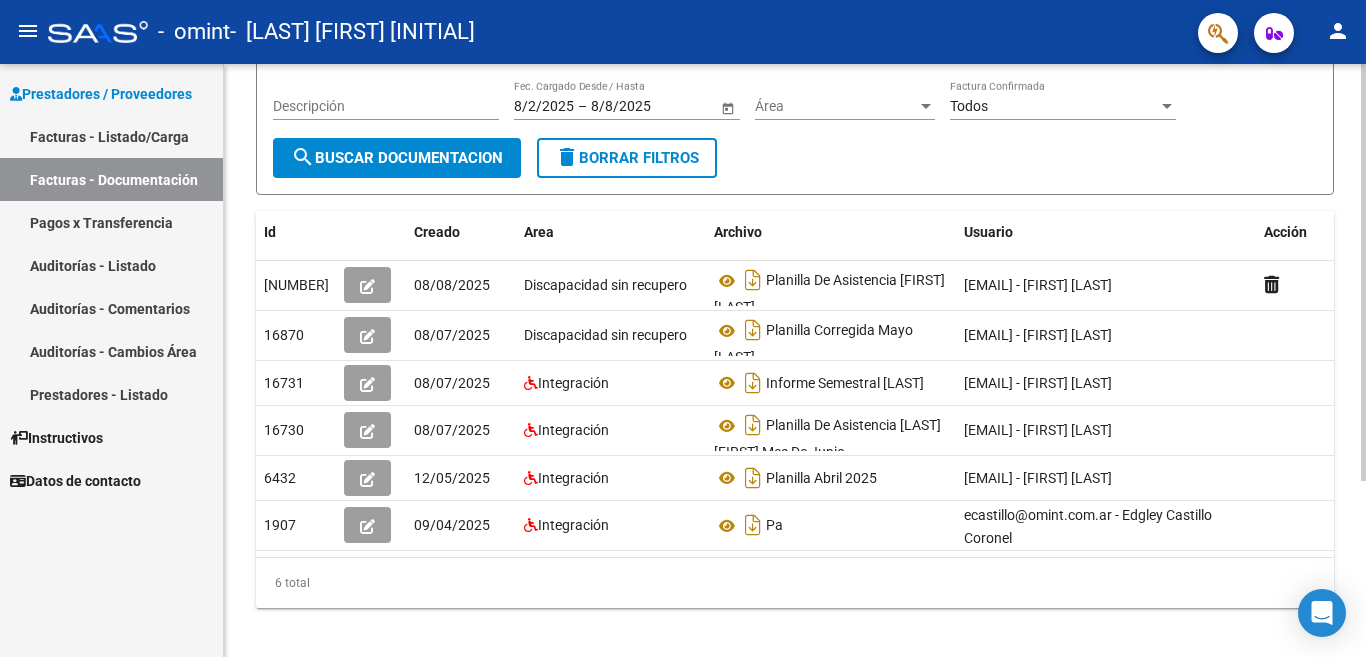 scroll, scrollTop: 224, scrollLeft: 0, axis: vertical 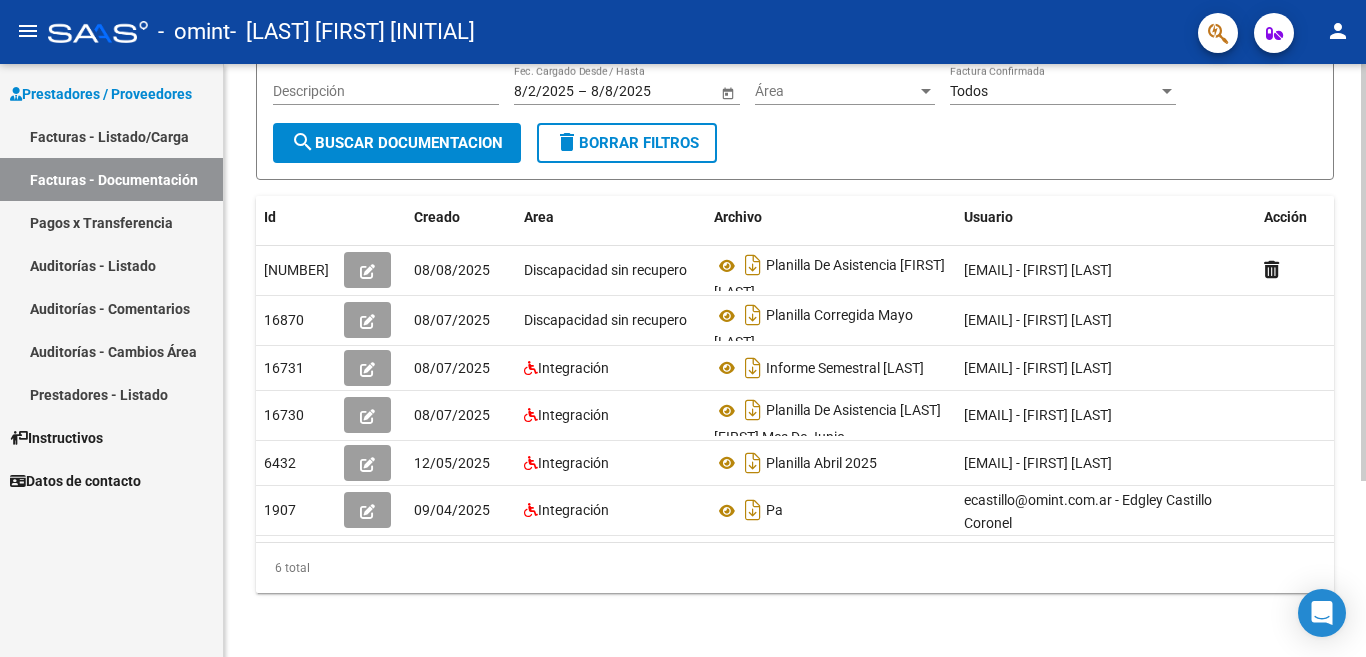 click 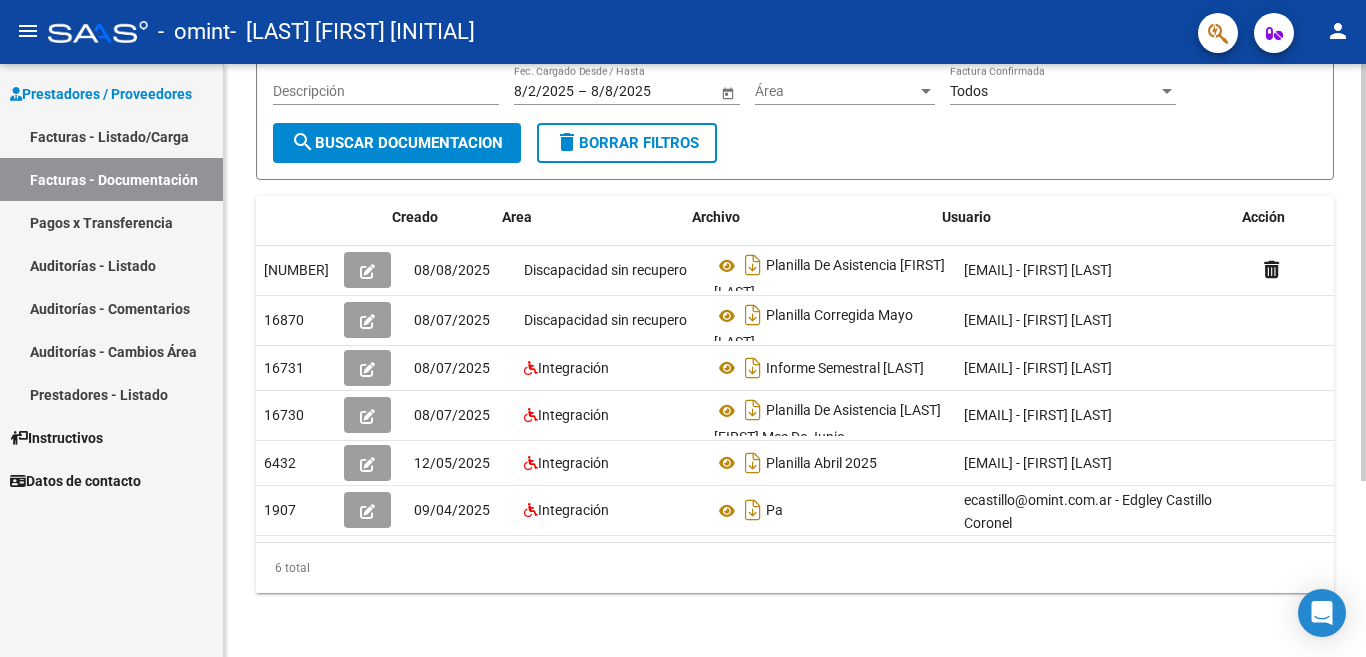scroll, scrollTop: 0, scrollLeft: 22, axis: horizontal 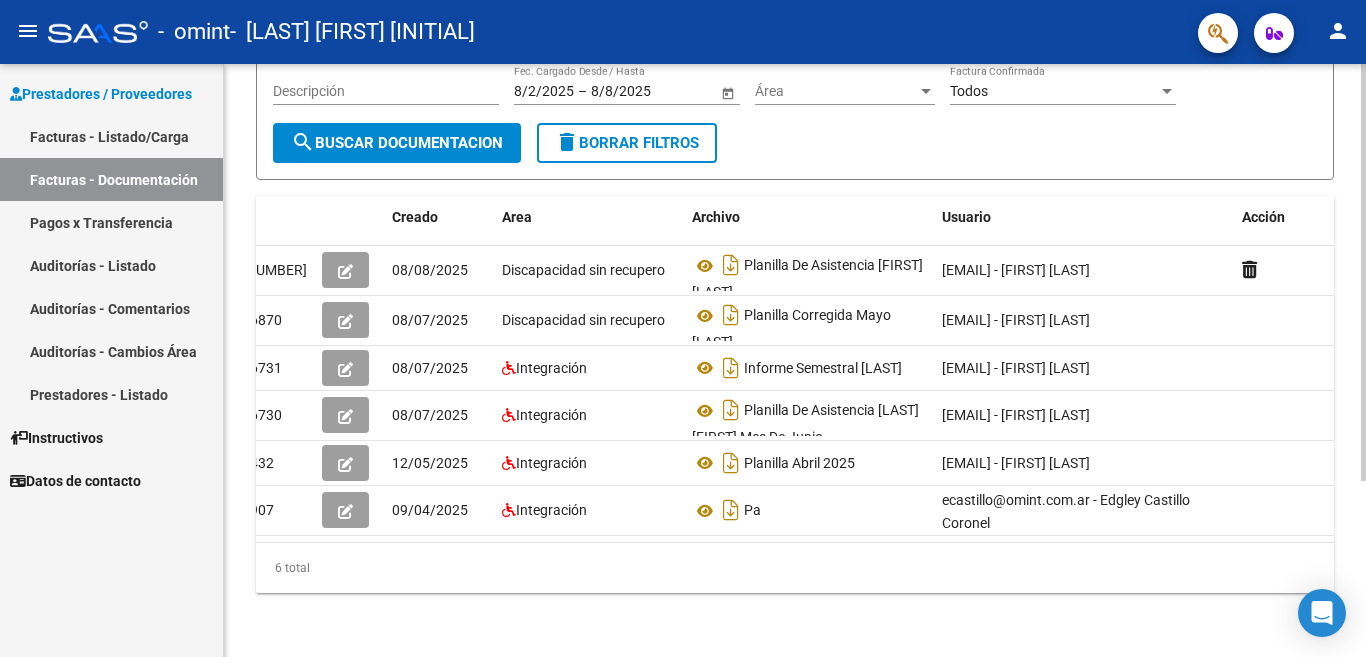 drag, startPoint x: 1051, startPoint y: 549, endPoint x: 987, endPoint y: 558, distance: 64.629715 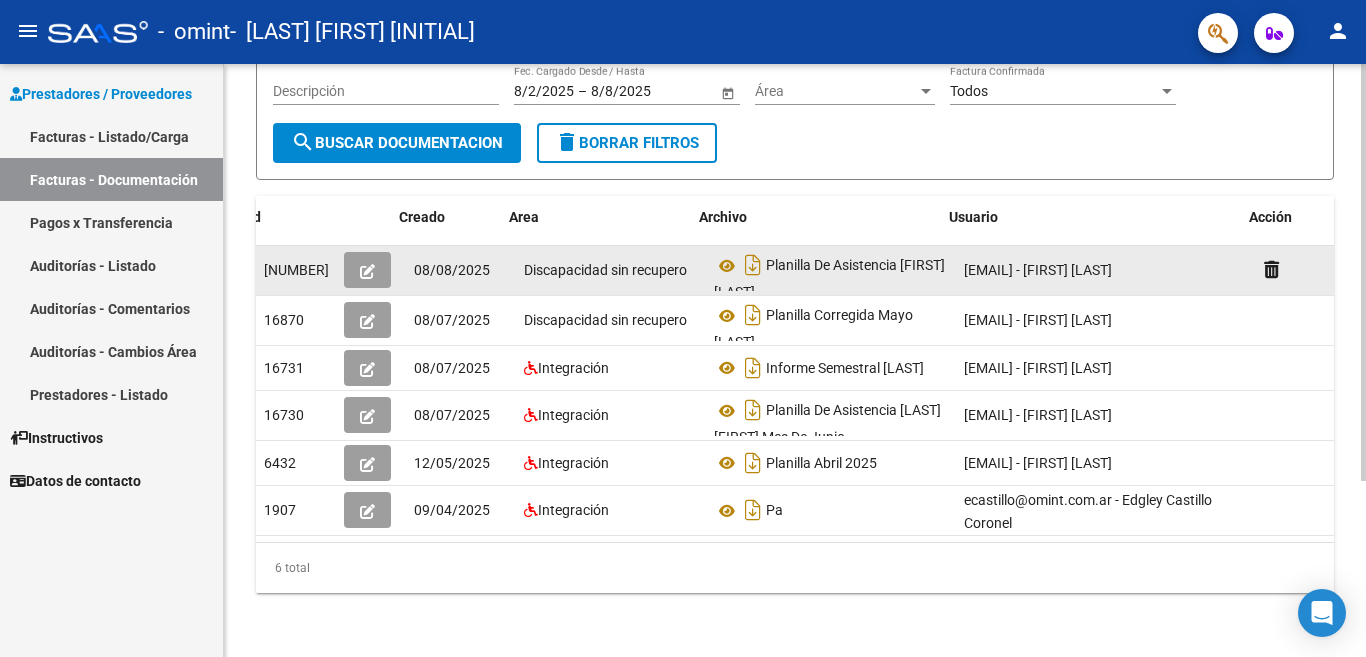 drag, startPoint x: 1359, startPoint y: 344, endPoint x: 1190, endPoint y: 293, distance: 176.52762 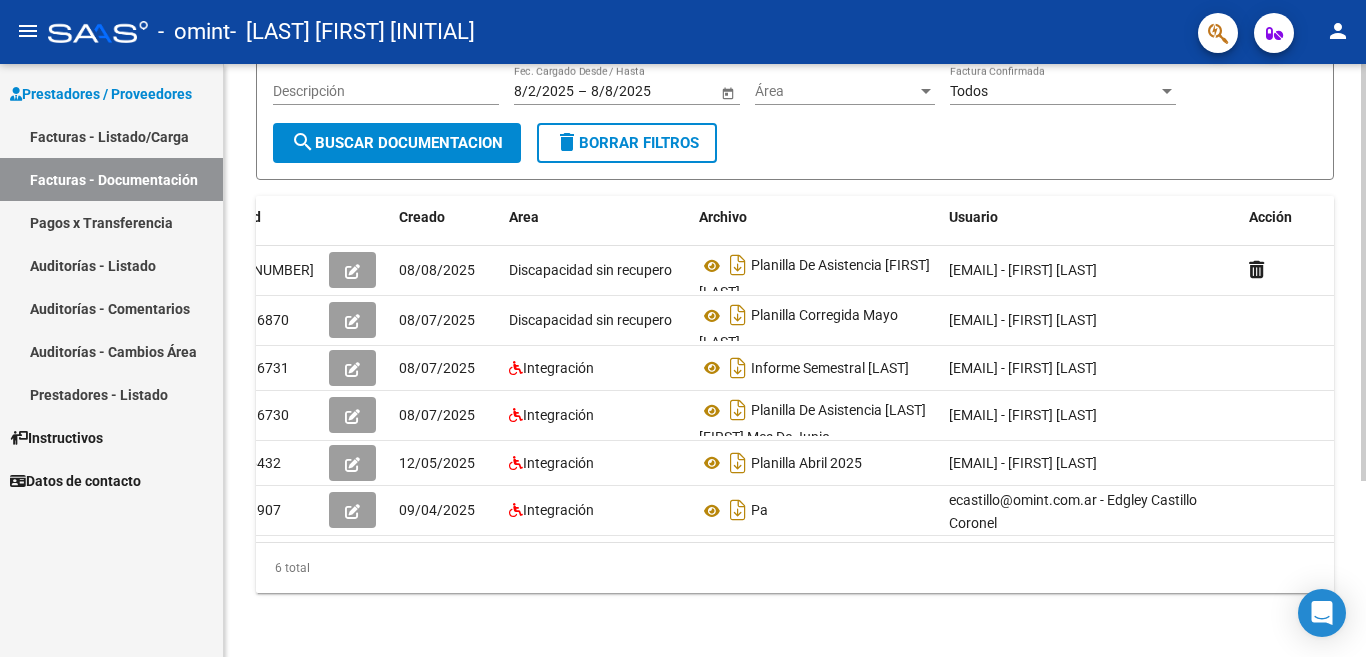 click on "PRESTADORES -> Comprobantes - Documentación Respaldatoria cloud_download  Exportar CSV   Descarga Masiva
Filtros Id CUIT / Razón Social Pto. Venta Nro. Comprobante Descripción 8/2/2025 8/2/2025 – 8/8/2025 8/8/2025 Fec. Cargado Desde / Hasta Área Área Todos Factura Confirmada search  Buscar Documentacion  delete  Borrar Filtros  Id Creado Area Archivo Usuario Acción 21393
08/08/2025 Discapacidad sin recupero Planilla De Asistencia [FIRST] [LAST]  [EMAIL] -  [FIRST] [LAST]   16870
08/07/2025 Discapacidad sin recupero Planilla Corregida Mayo [LAST]  [EMAIL] -  [FIRST] [LAST]   16731
08/07/2025 Integración Informe Semestral [LAST]  [EMAIL] -  [FIRST] [LAST]   16730
08/07/2025 Integración Planilla De Asistencia [LAST] [FIRST] Mes De Junio  [EMAIL] -  [FIRST] [LAST]   6432
12/05/2025 Integración Planilla Abril 2025  [EMAIL] -  [FIRST] [LAST]   1907
09/04/2025 Pa" 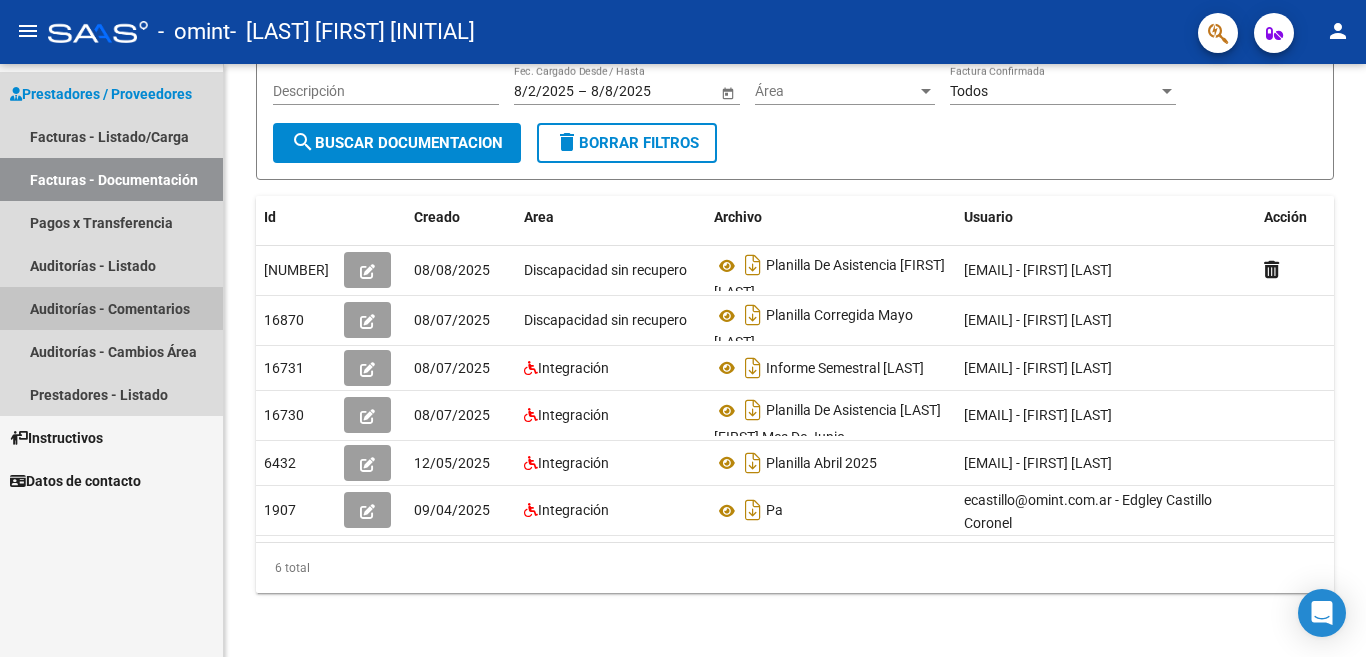 click on "Auditorías - Comentarios" at bounding box center (111, 308) 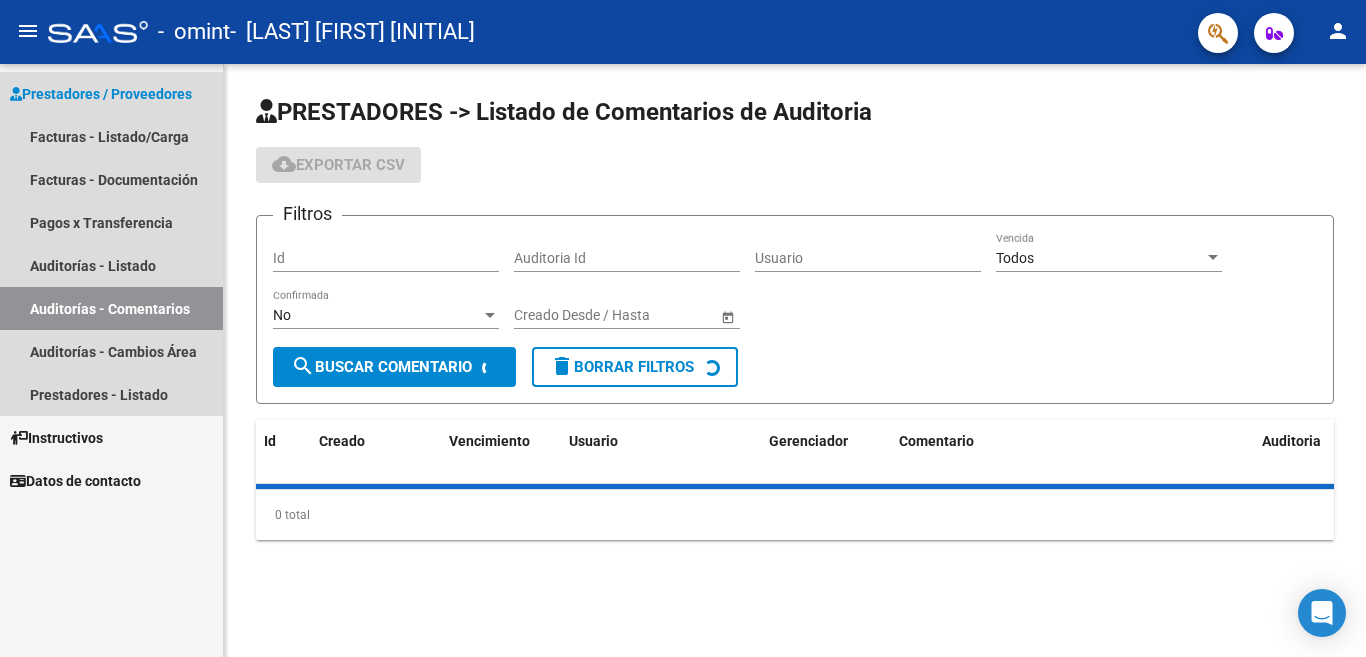 scroll, scrollTop: 0, scrollLeft: 0, axis: both 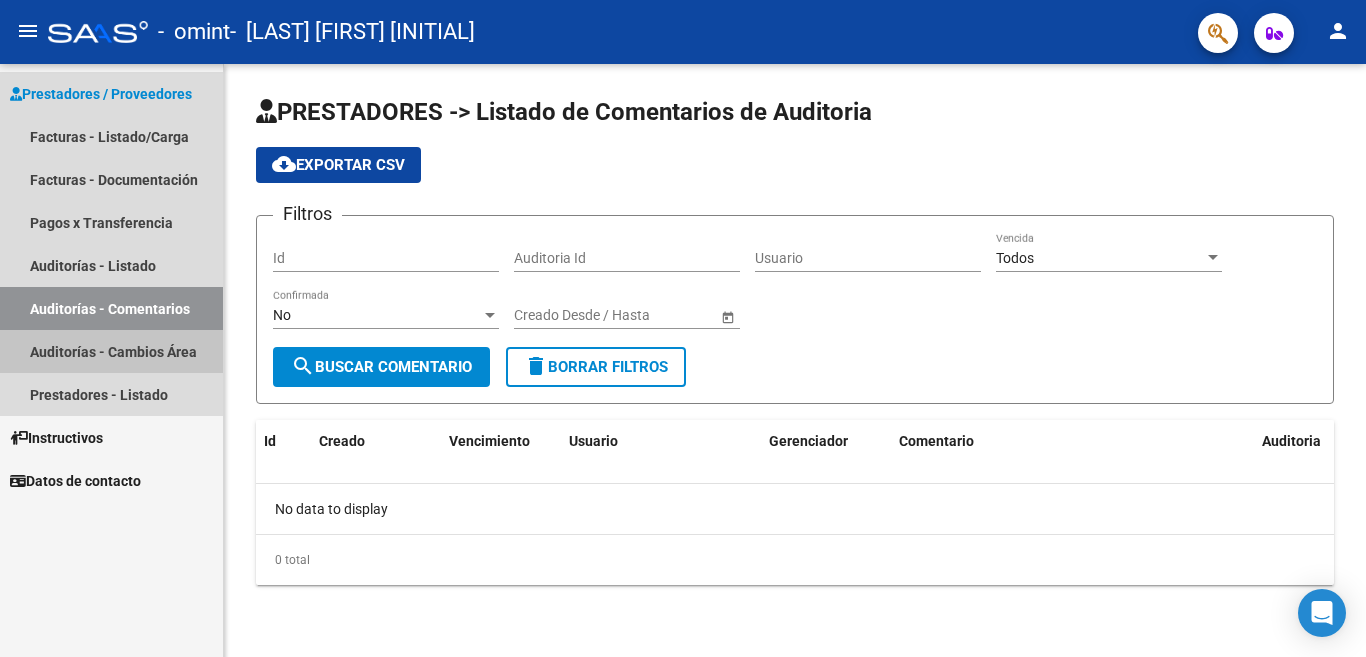 click on "Auditorías - Cambios Área" at bounding box center [111, 351] 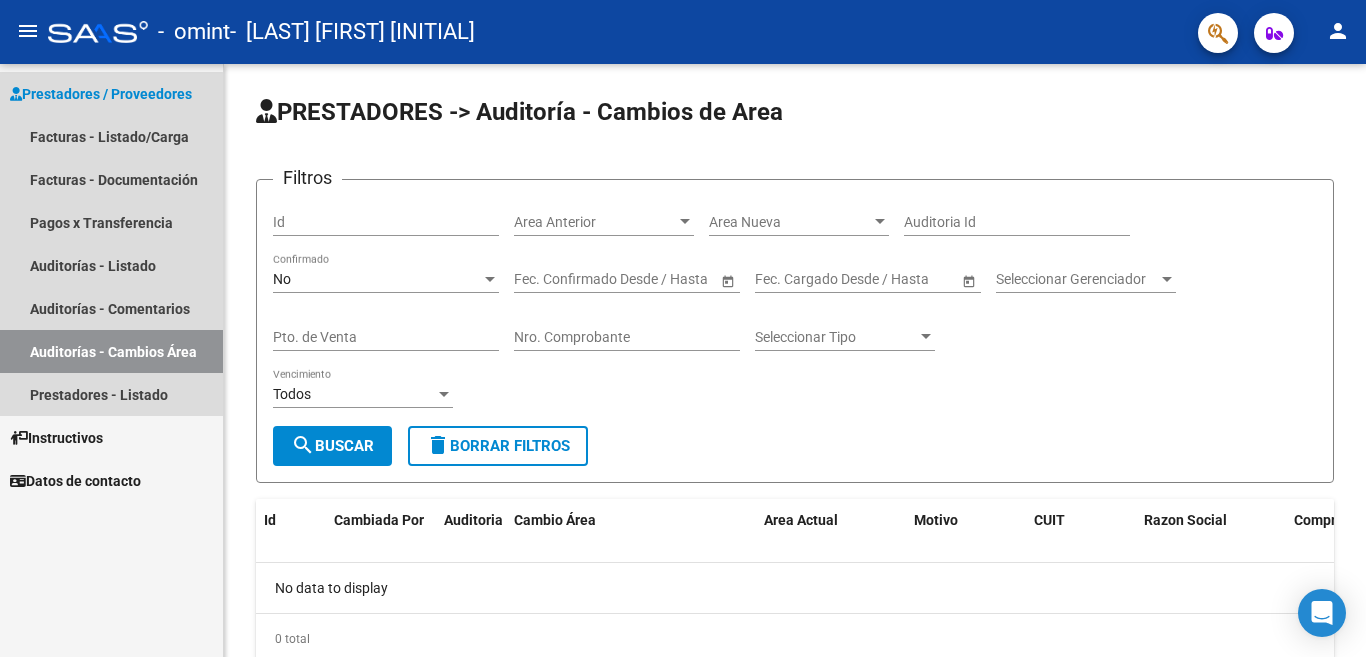 click on "Auditorías - Cambios Área" at bounding box center [111, 351] 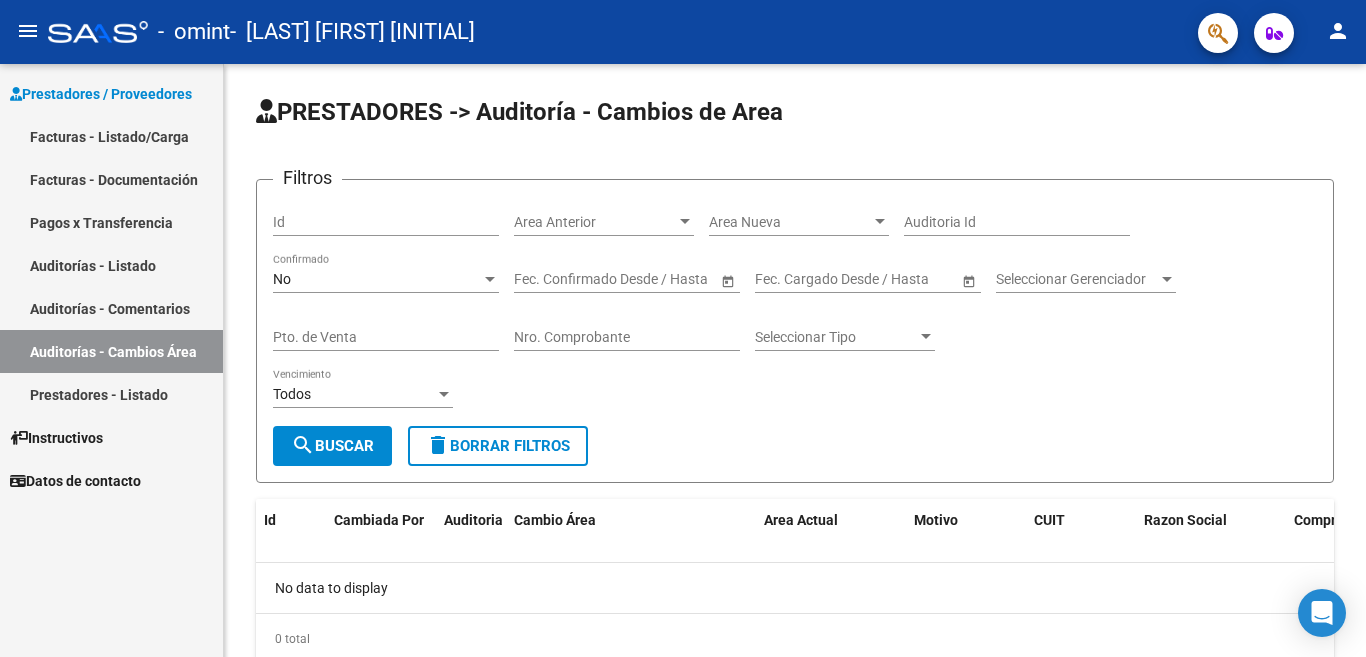 click on "Pagos x Transferencia" at bounding box center [111, 222] 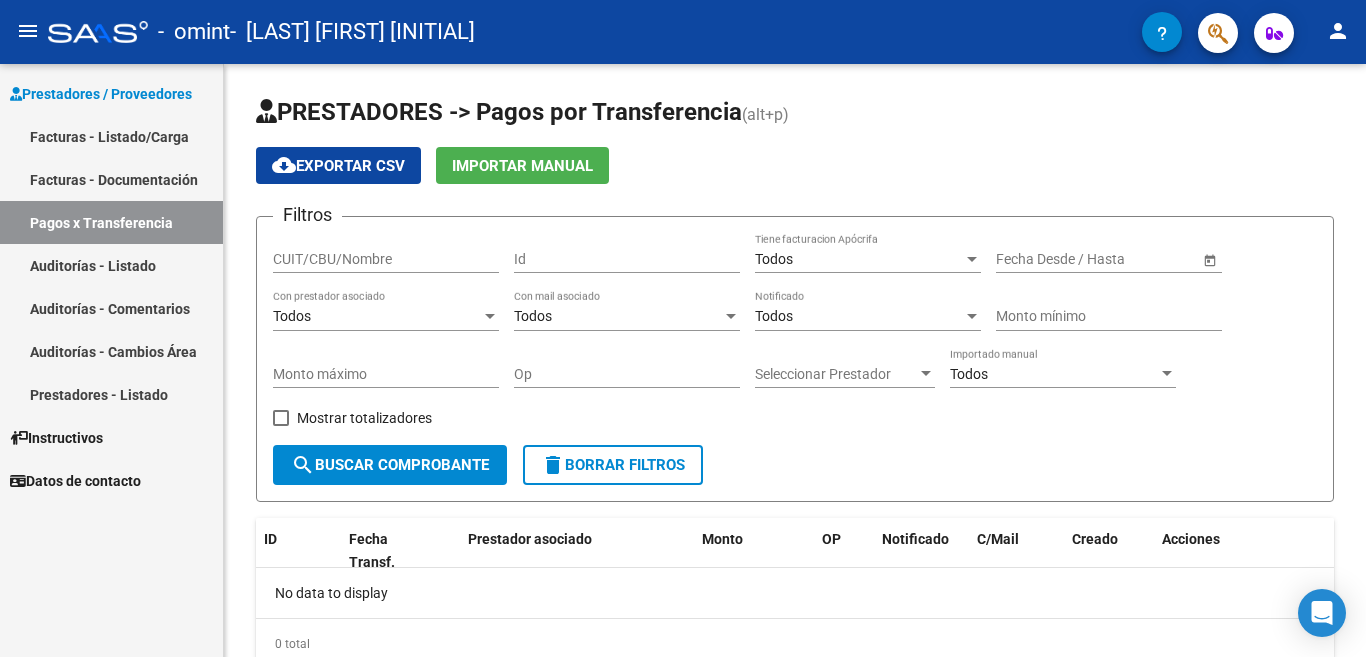click on "Pagos x Transferencia" at bounding box center (111, 222) 